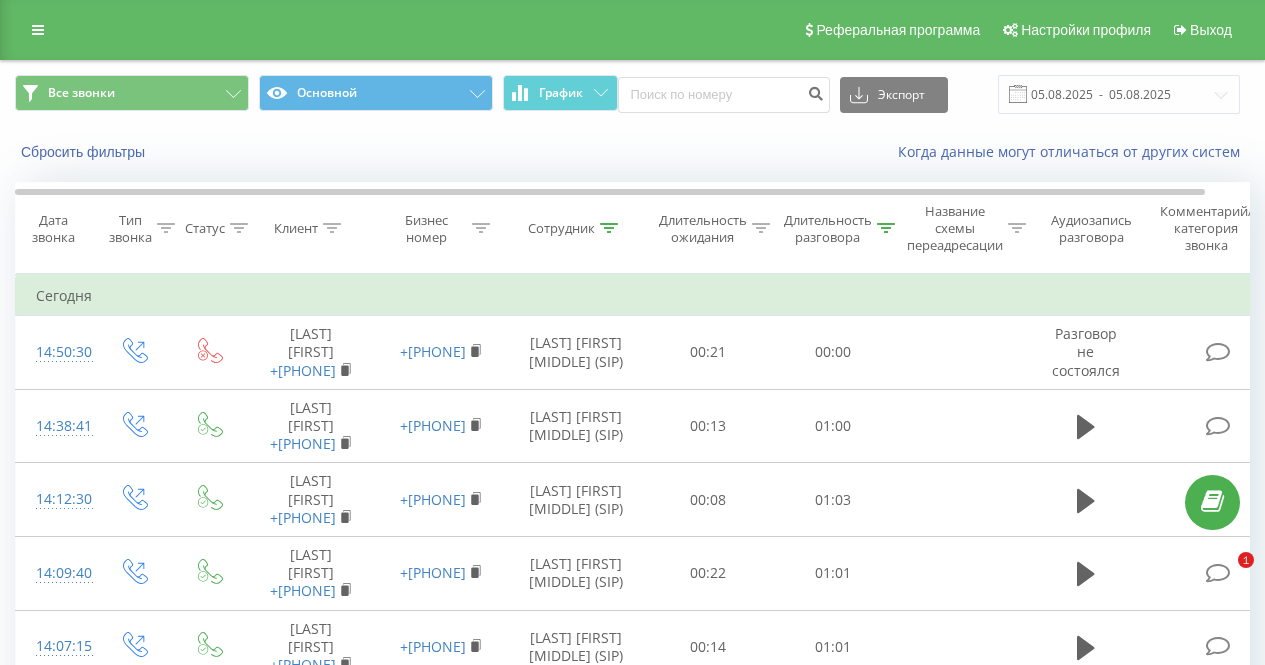 scroll, scrollTop: 3400, scrollLeft: 0, axis: vertical 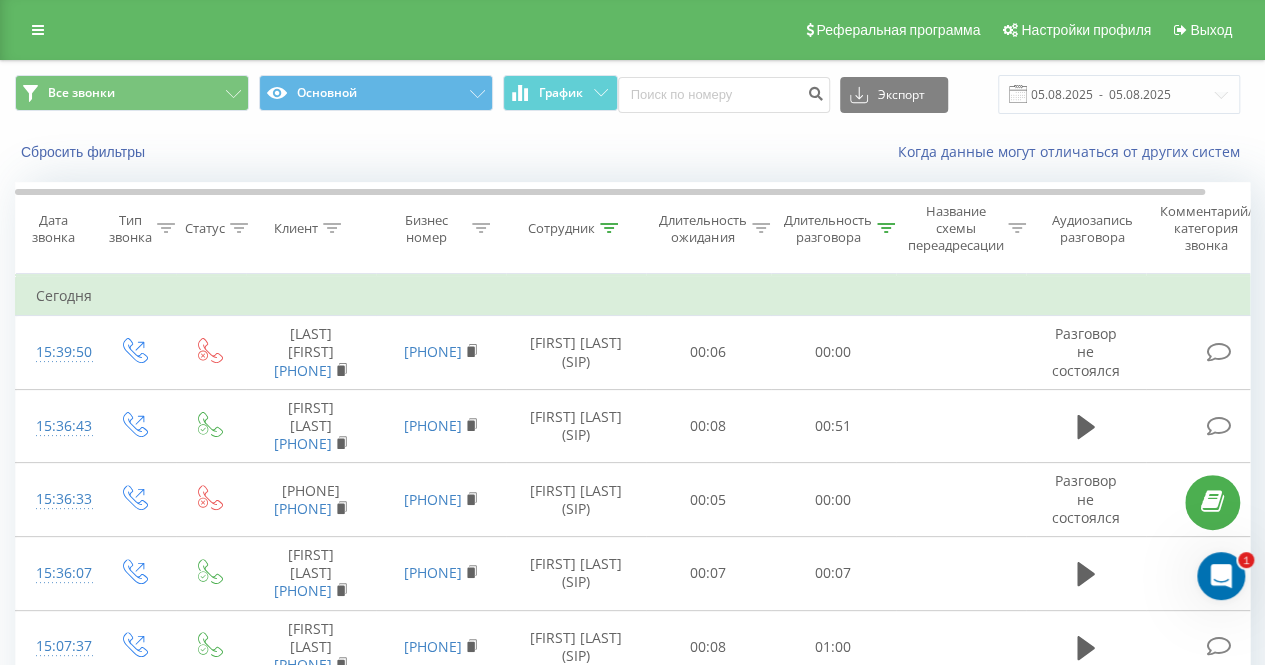 click on "Сотрудник" at bounding box center (561, 228) 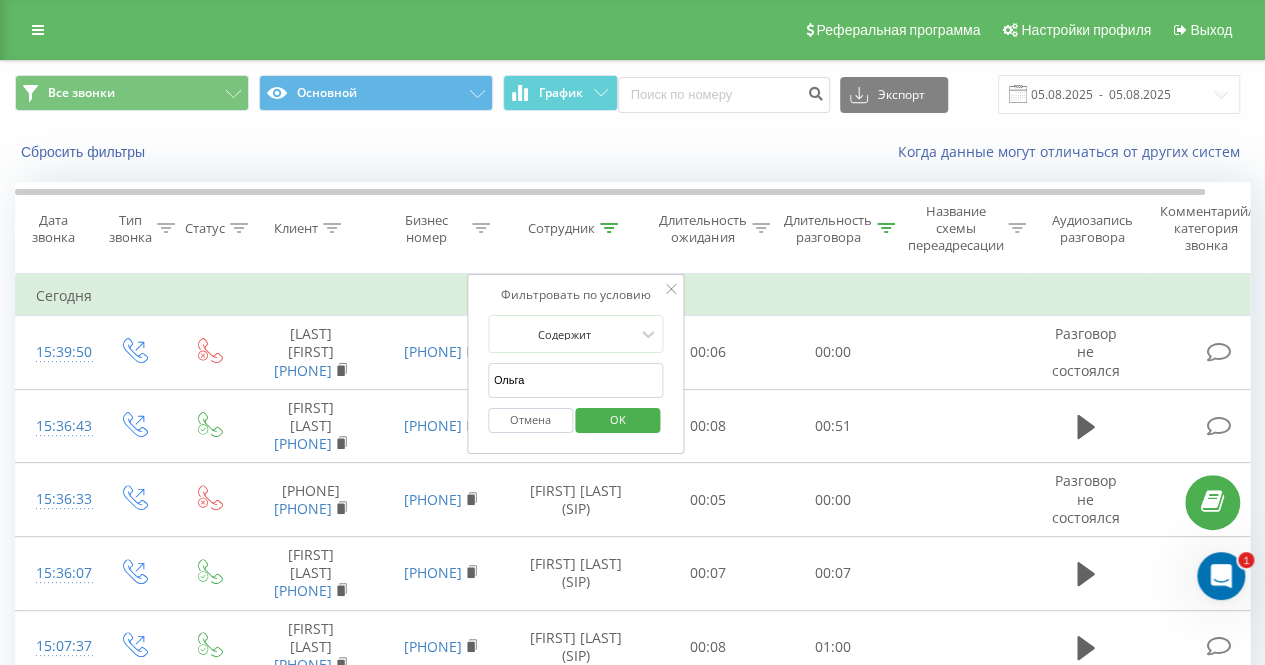 click on "Ольга" at bounding box center (576, 380) 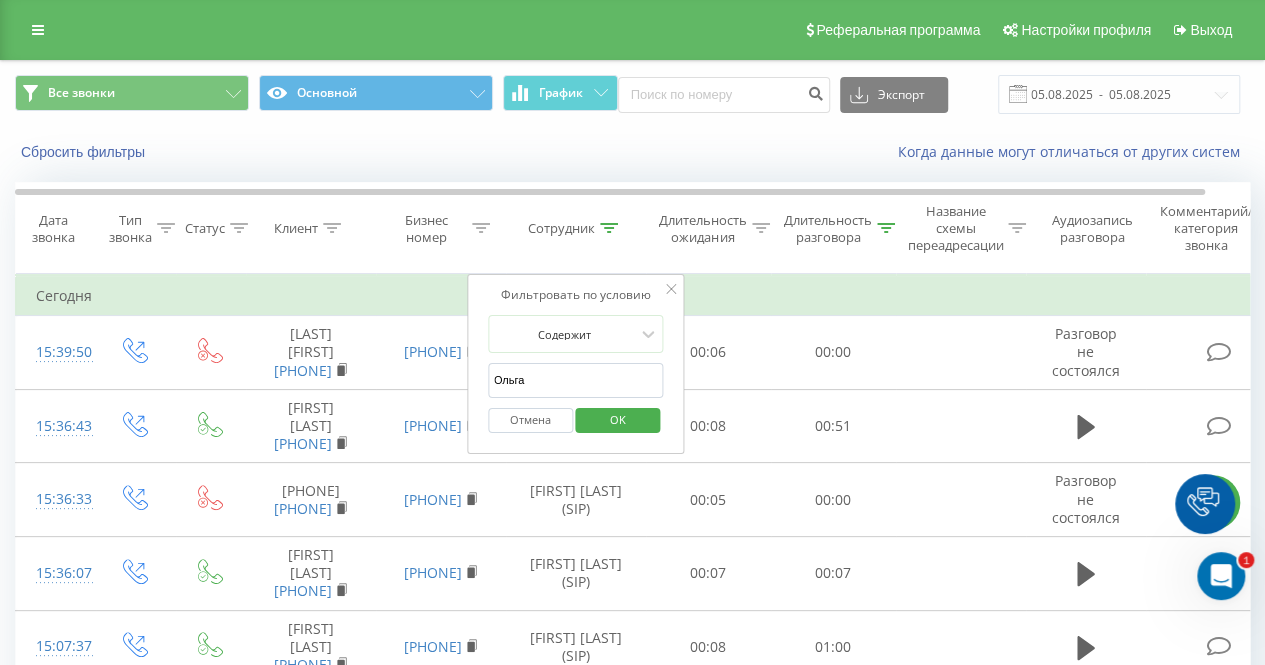 drag, startPoint x: 563, startPoint y: 383, endPoint x: 560, endPoint y: 399, distance: 16.27882 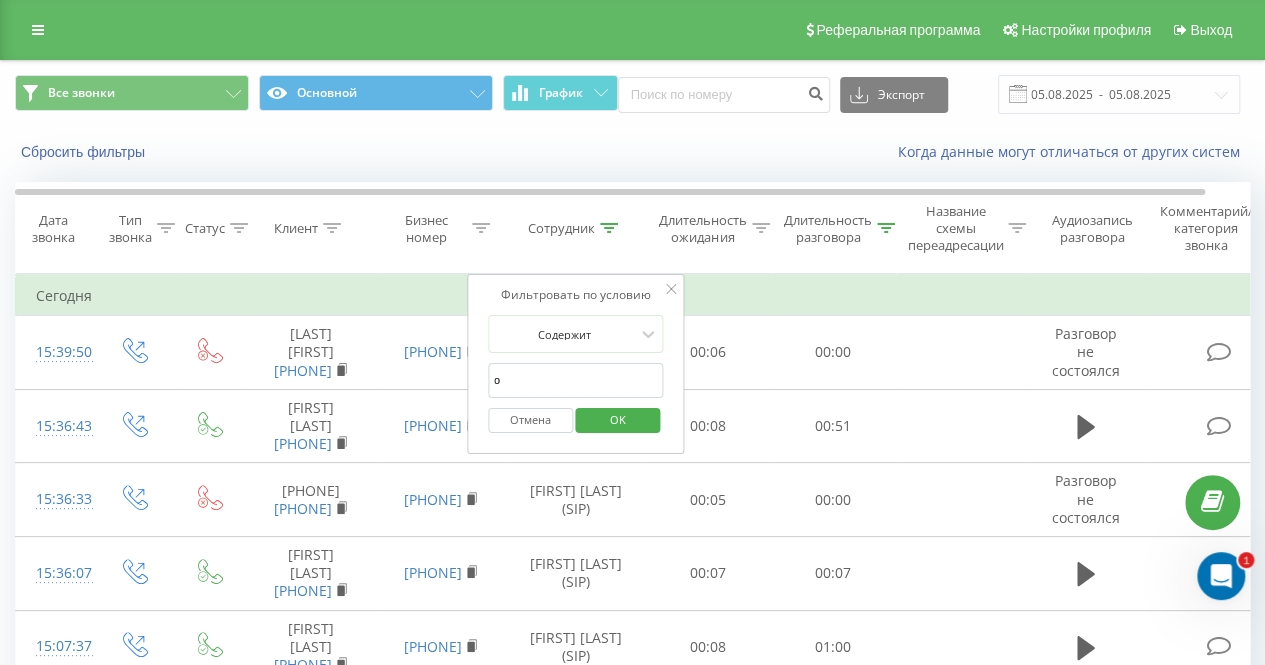 type on "[FIRST]" 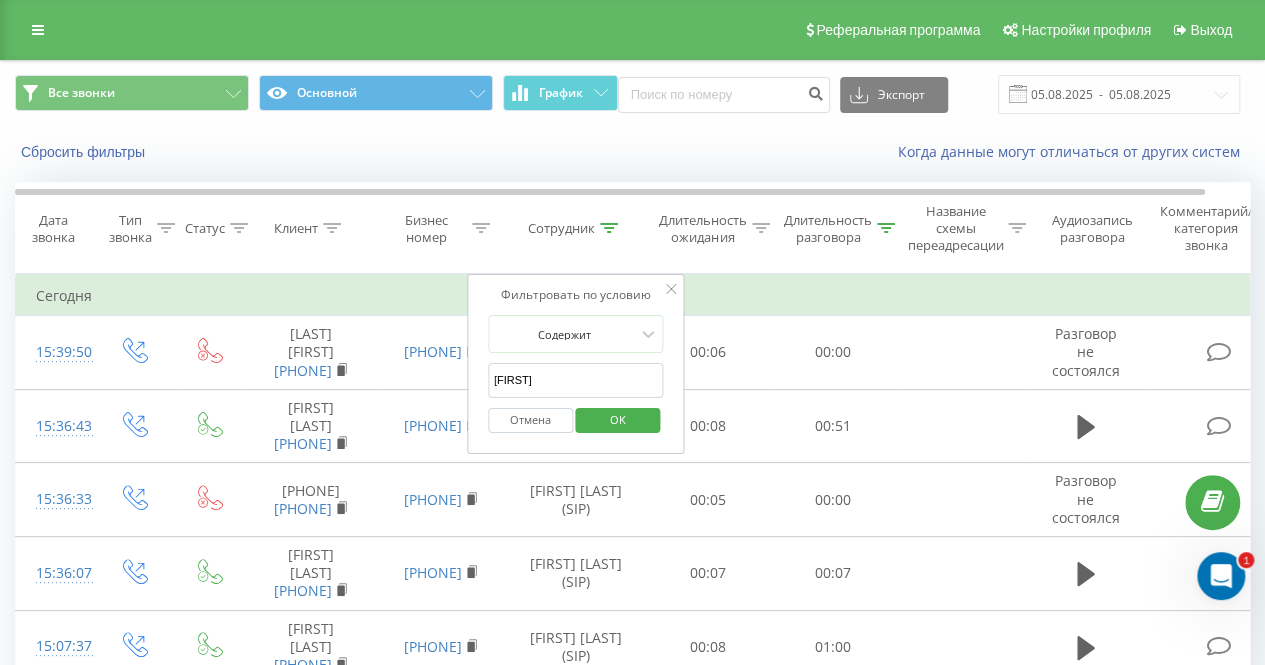 click on "OK" at bounding box center (618, 419) 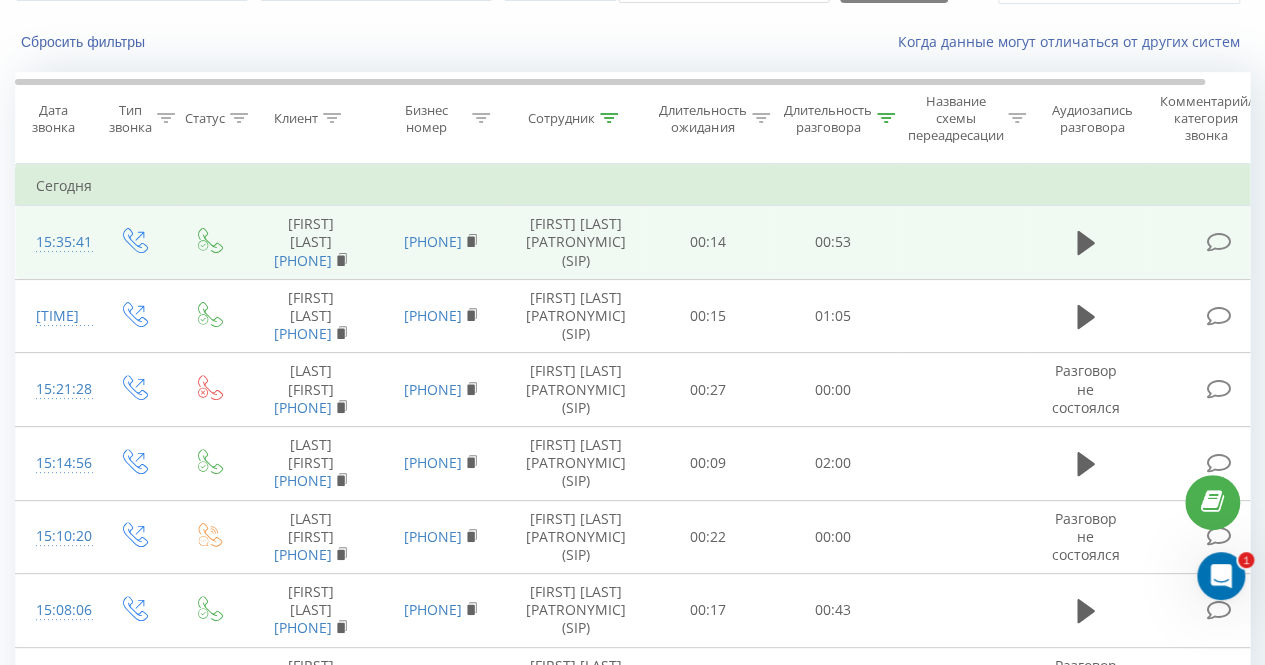 scroll, scrollTop: 0, scrollLeft: 0, axis: both 